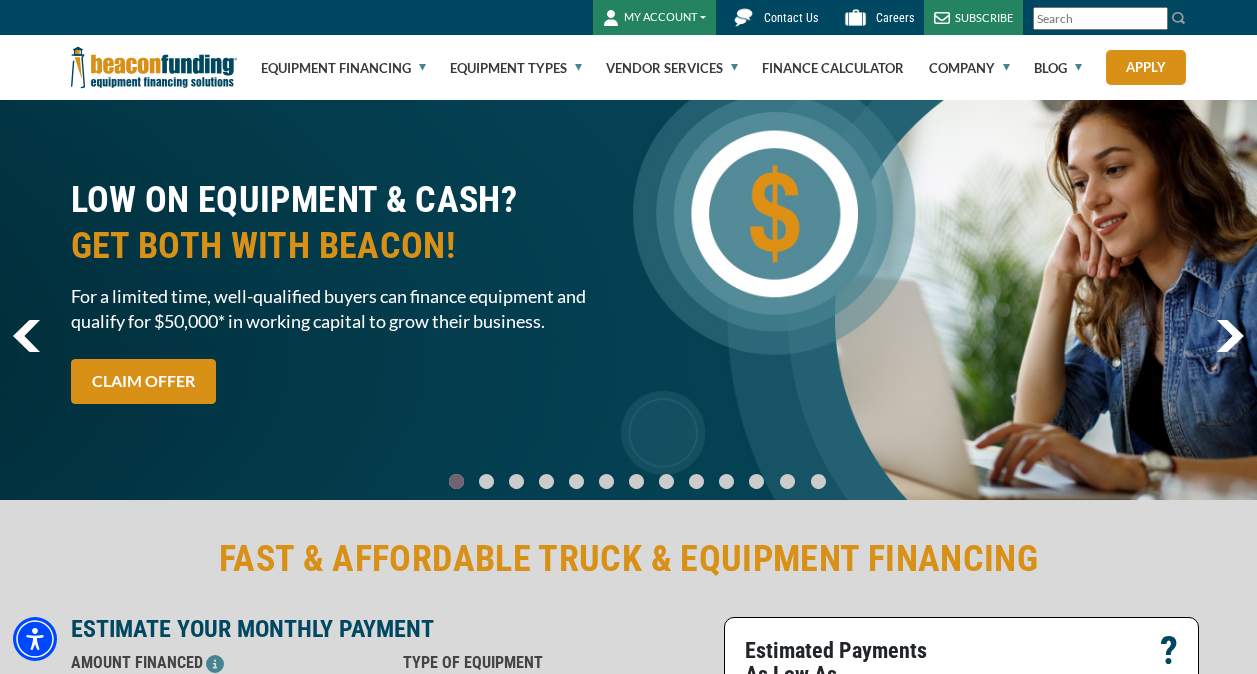 scroll, scrollTop: 0, scrollLeft: 0, axis: both 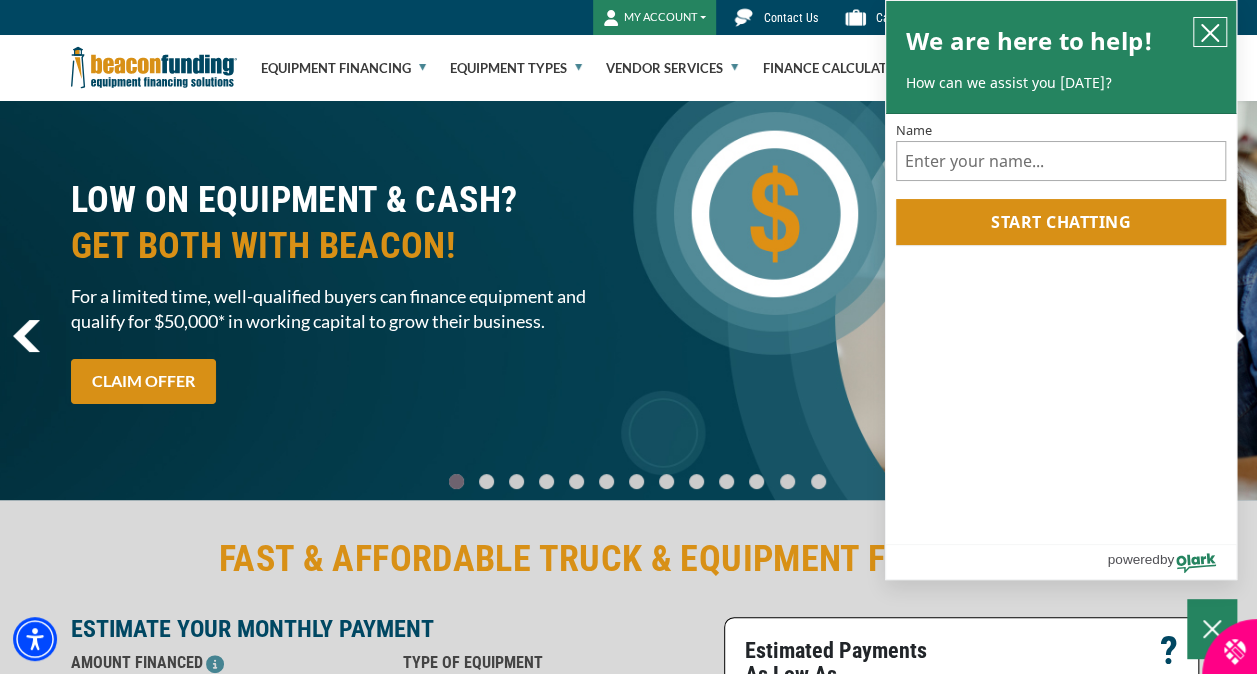 click 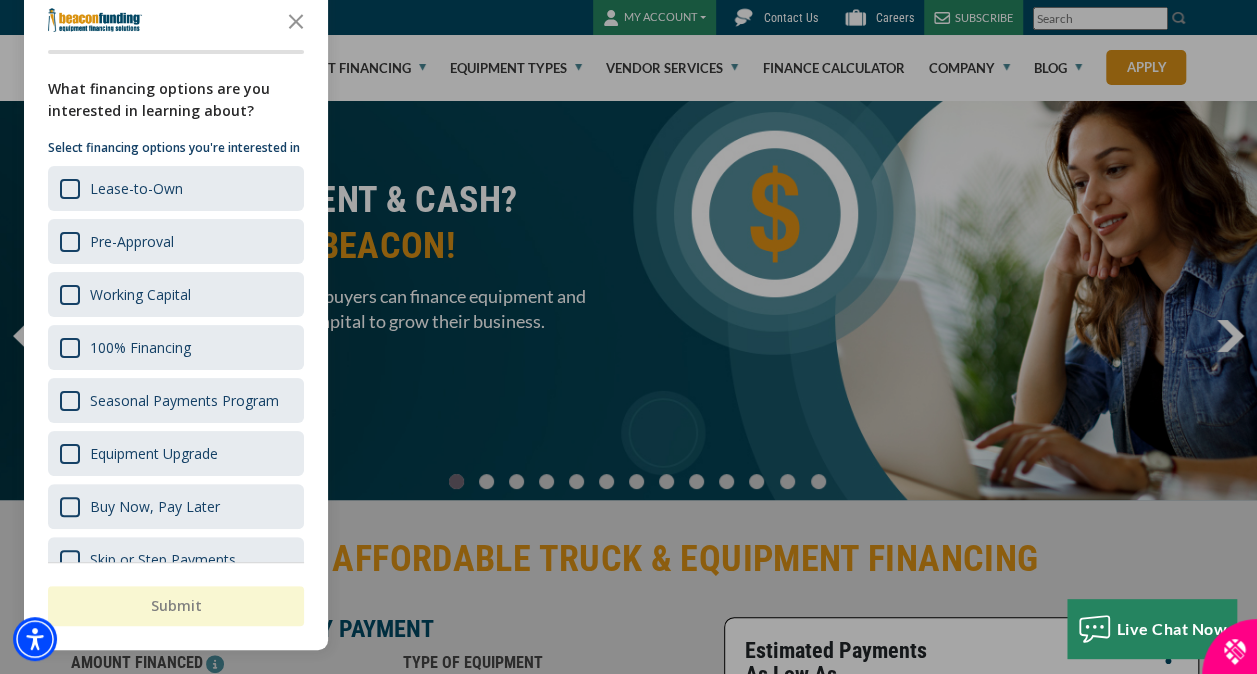 click 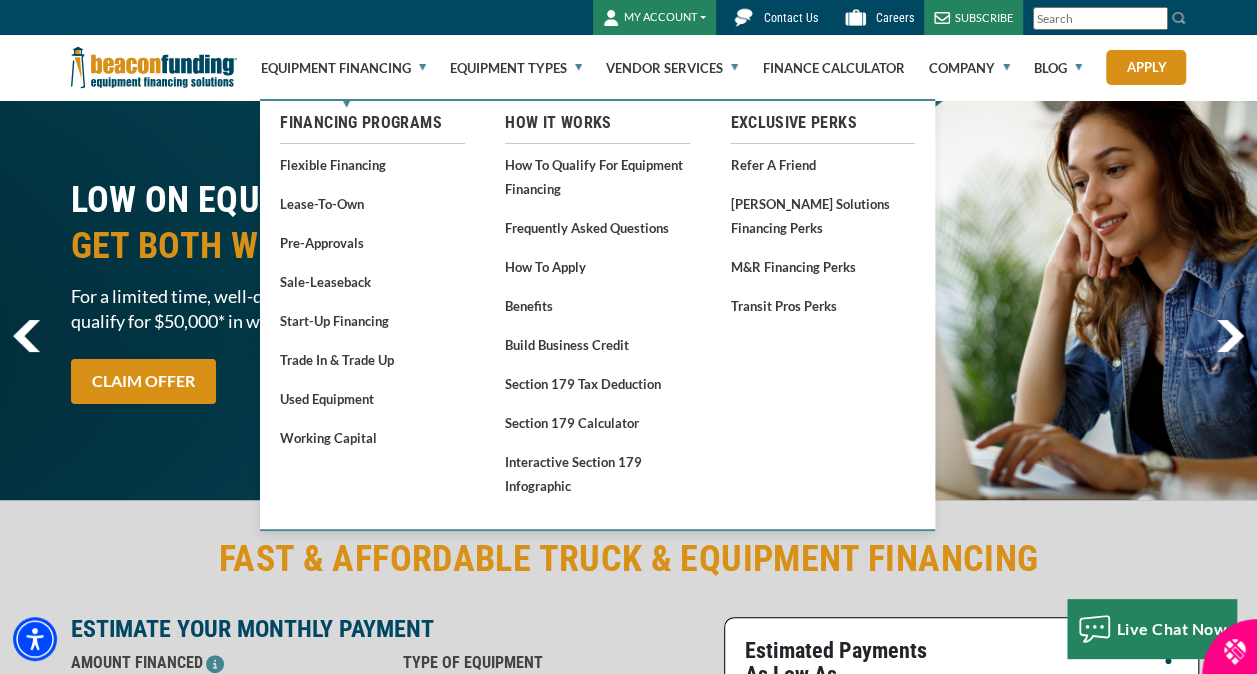 click on "Lease-To-Own" at bounding box center [372, 203] 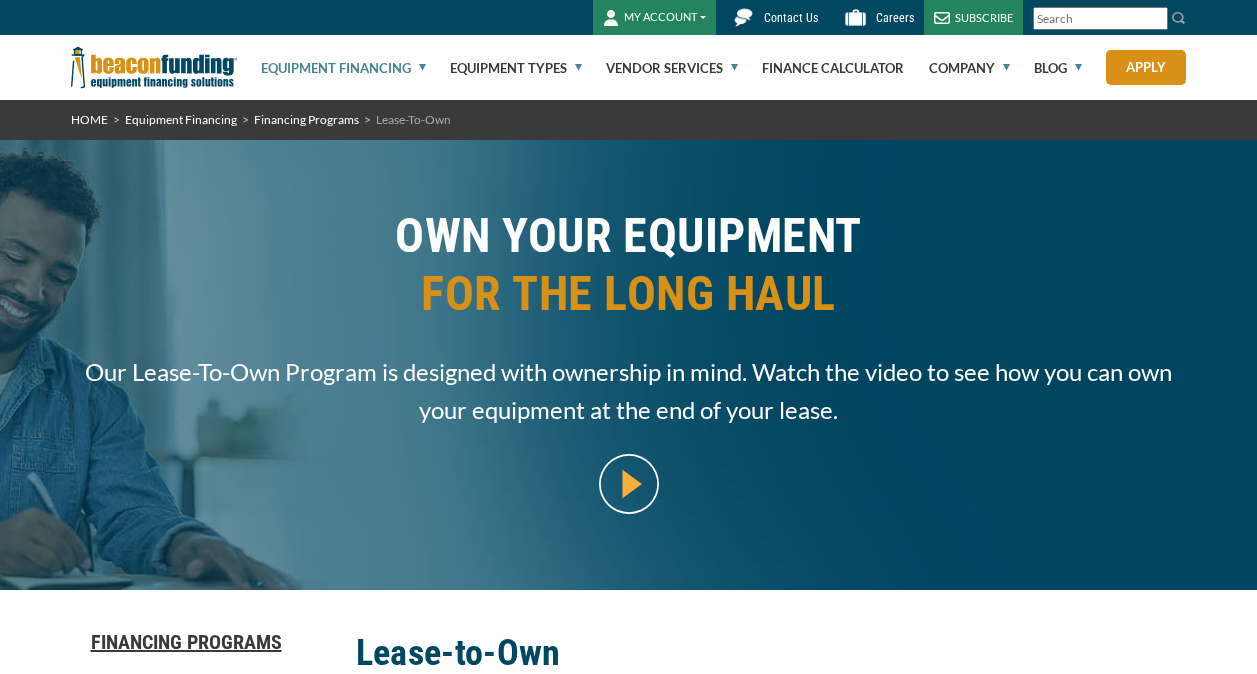 scroll, scrollTop: 0, scrollLeft: 0, axis: both 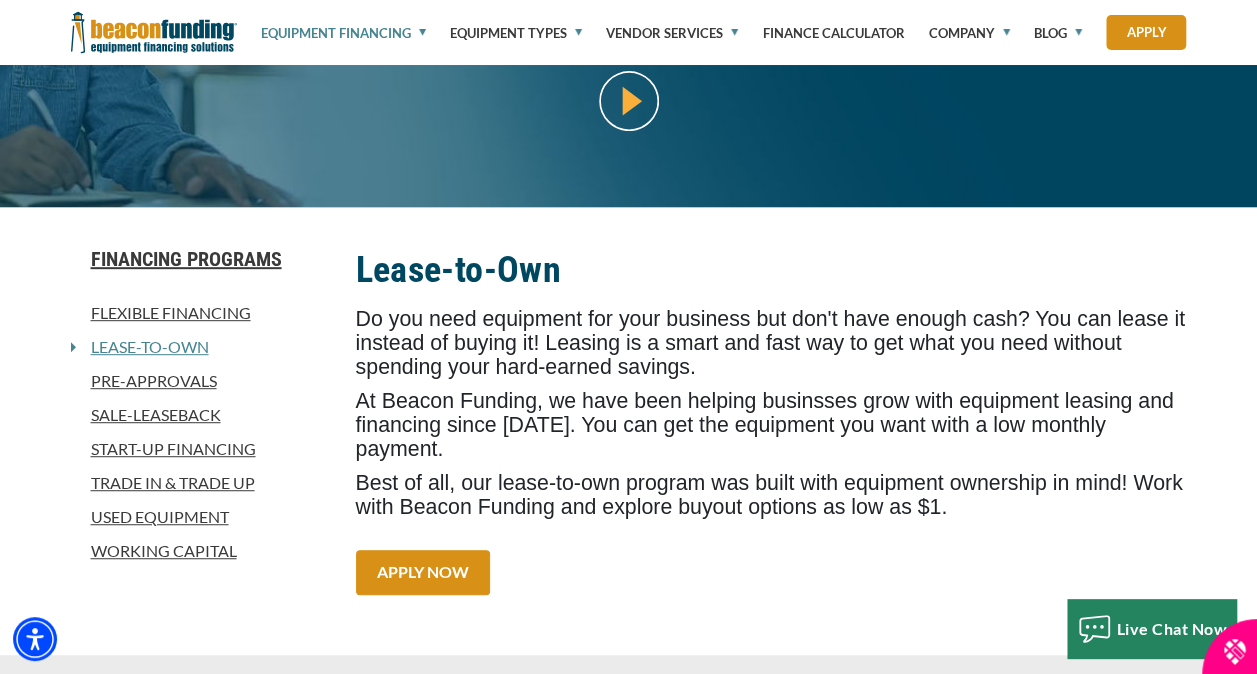 click on "At Beacon Funding, we have been helping businsses grow with equipment leasing and financing since 1990. You can get the equipment you want with a low monthly payment." at bounding box center [771, 426] 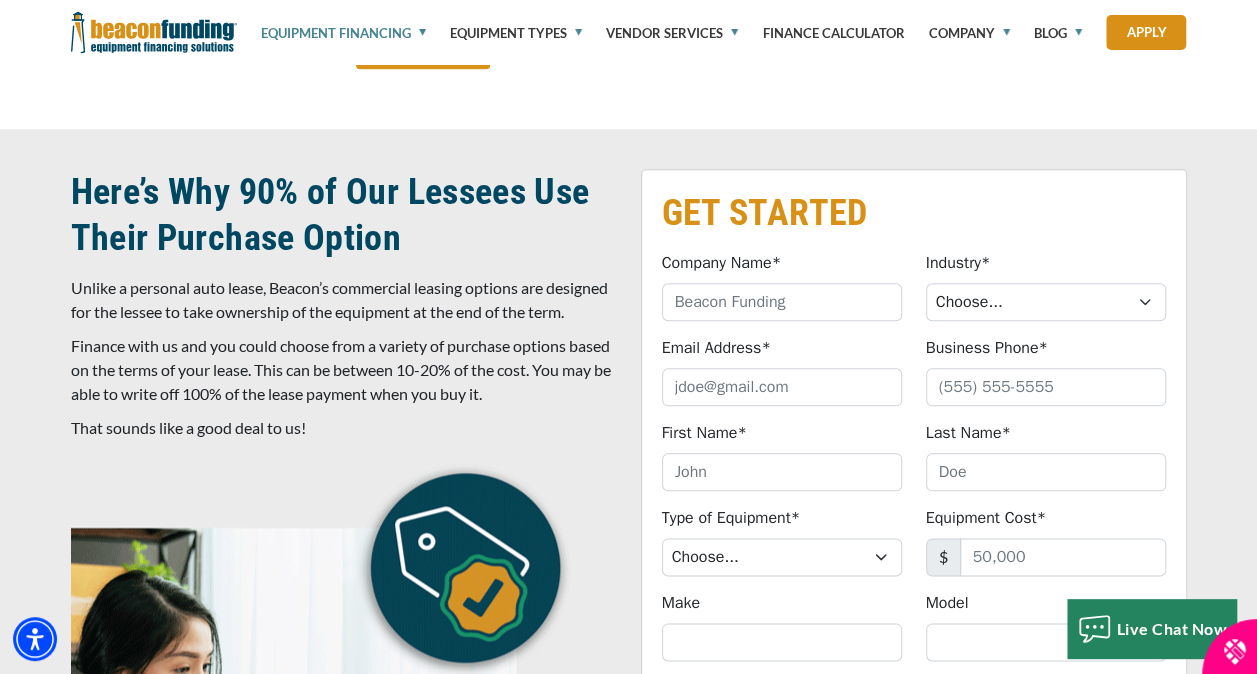 scroll, scrollTop: 881, scrollLeft: 0, axis: vertical 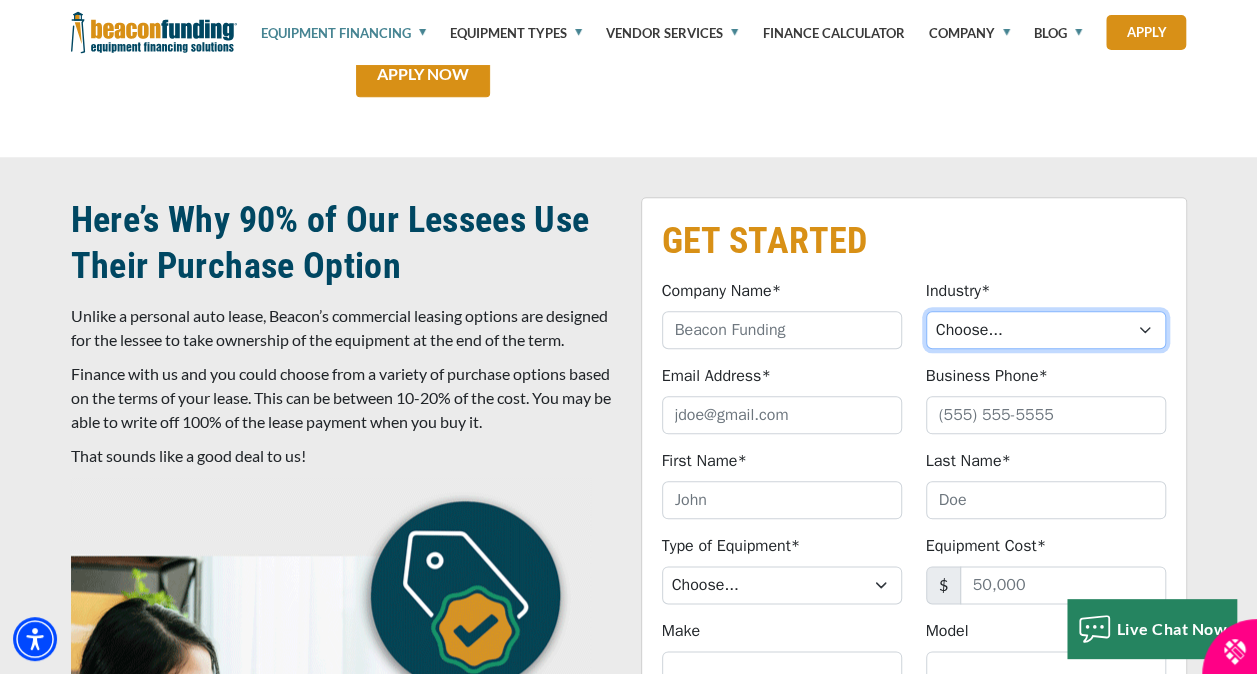 click on "Choose...
Towing
Landscape/Hardscape
Decorated Apparel
Septic
Light Construction
Other" at bounding box center [1046, 330] 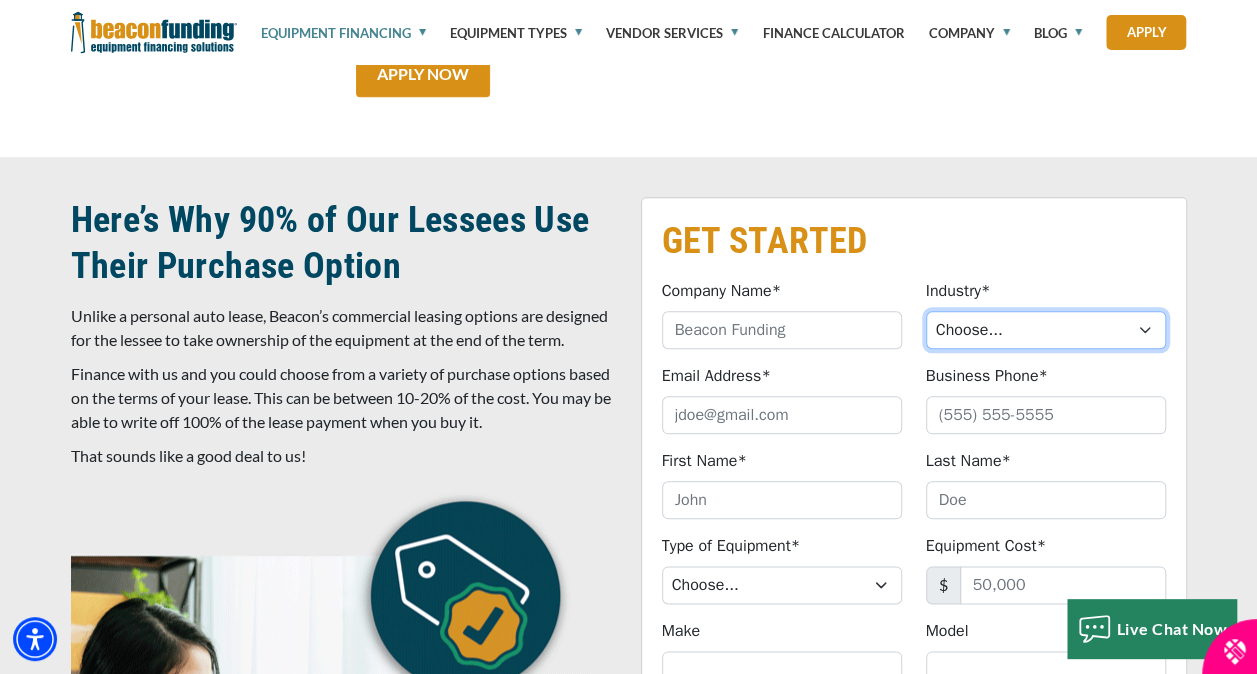 select on "5" 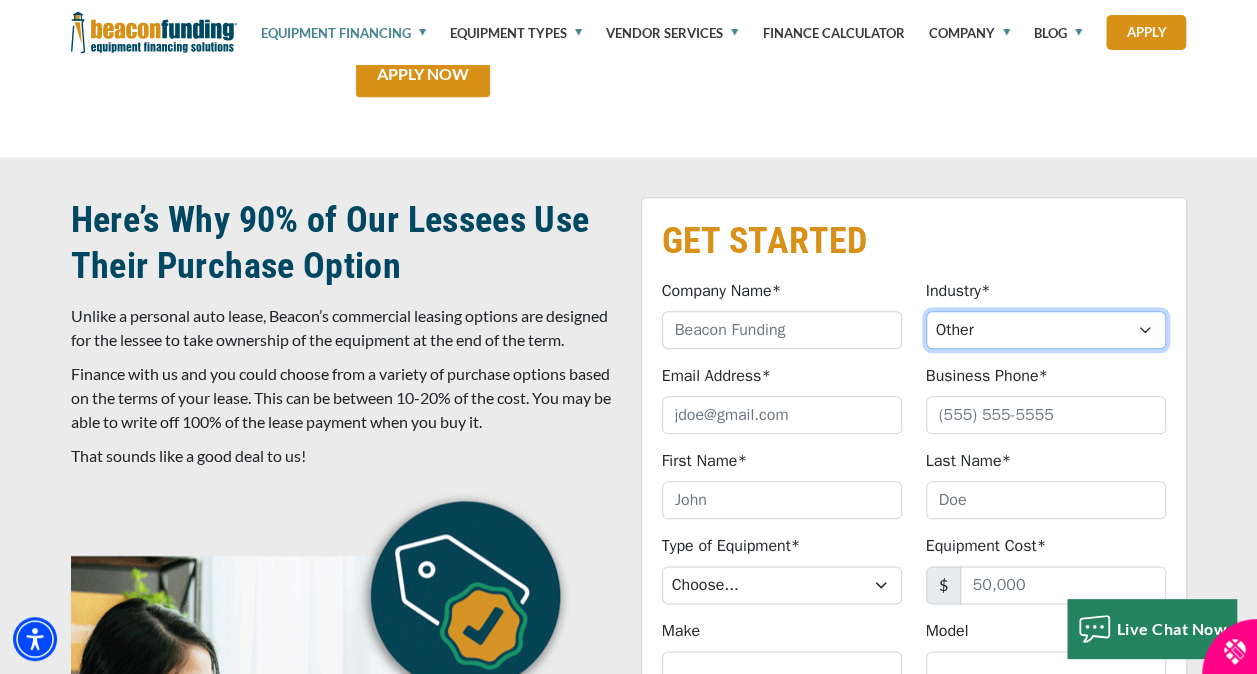 click on "Choose...
Towing
Landscape/Hardscape
Decorated Apparel
Septic
Light Construction
Other" at bounding box center [1046, 330] 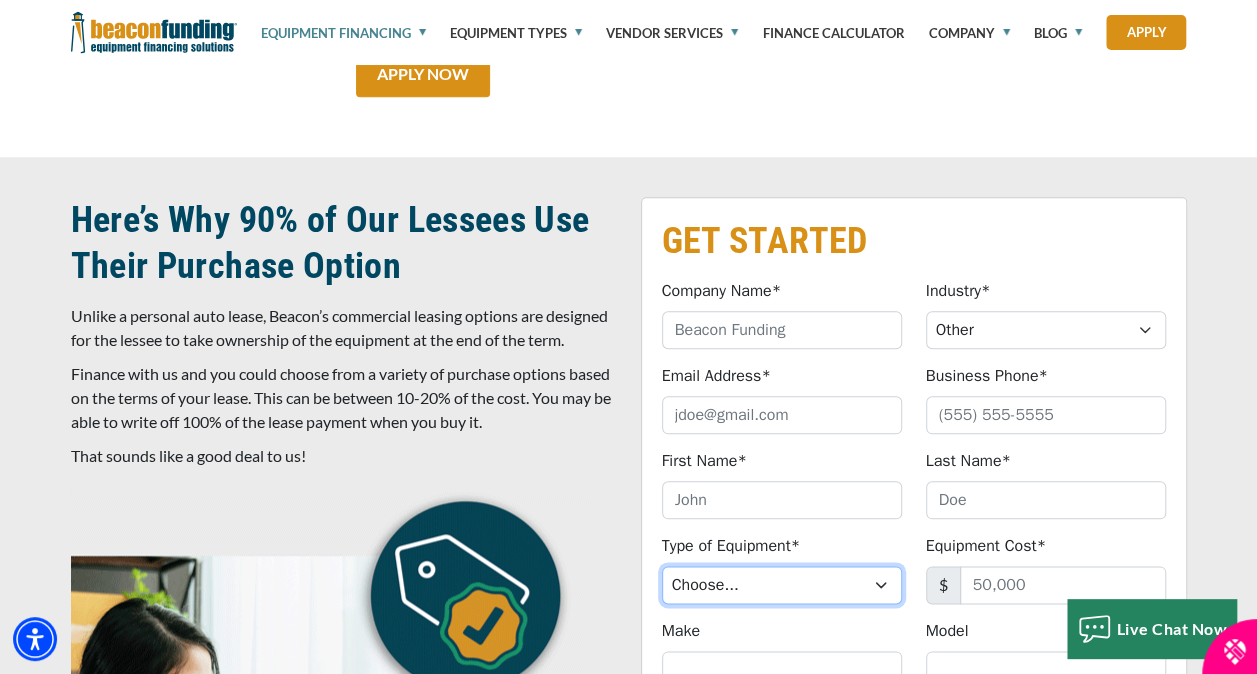click on "Choose...
Backhoe
Boom/Bucket Truck
Chipper
Commercial Mower
Crane
DTG/DTF Printing
Embroidery
Excavator
Landscape Truck/Equipment
Other
Other Commercial Truck
Other Decorated Apparel
Screen Printing
Septic Pumper Truck
Skid Steer
Stump Grinder" at bounding box center [782, 585] 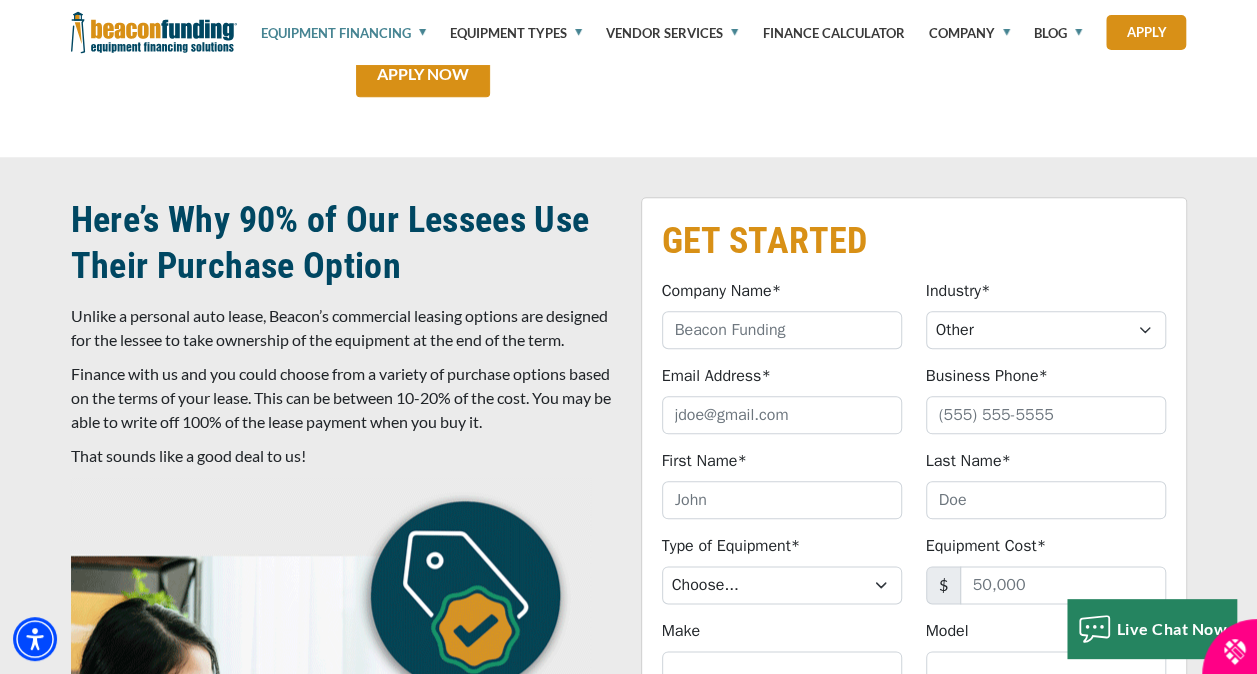 click on "Financing Programs
Flexible Financing
Lease-To-Own
Pre-approvals
Sale-Leaseback
Start-Up Financing
Trade In & Trade Up
Used Equipment
Working Capital
Financing Programs
Financing Programs
Flexible Financing
Lease-To-Own
Pre-approvals
Sale-Leaseback" at bounding box center [628, -67] 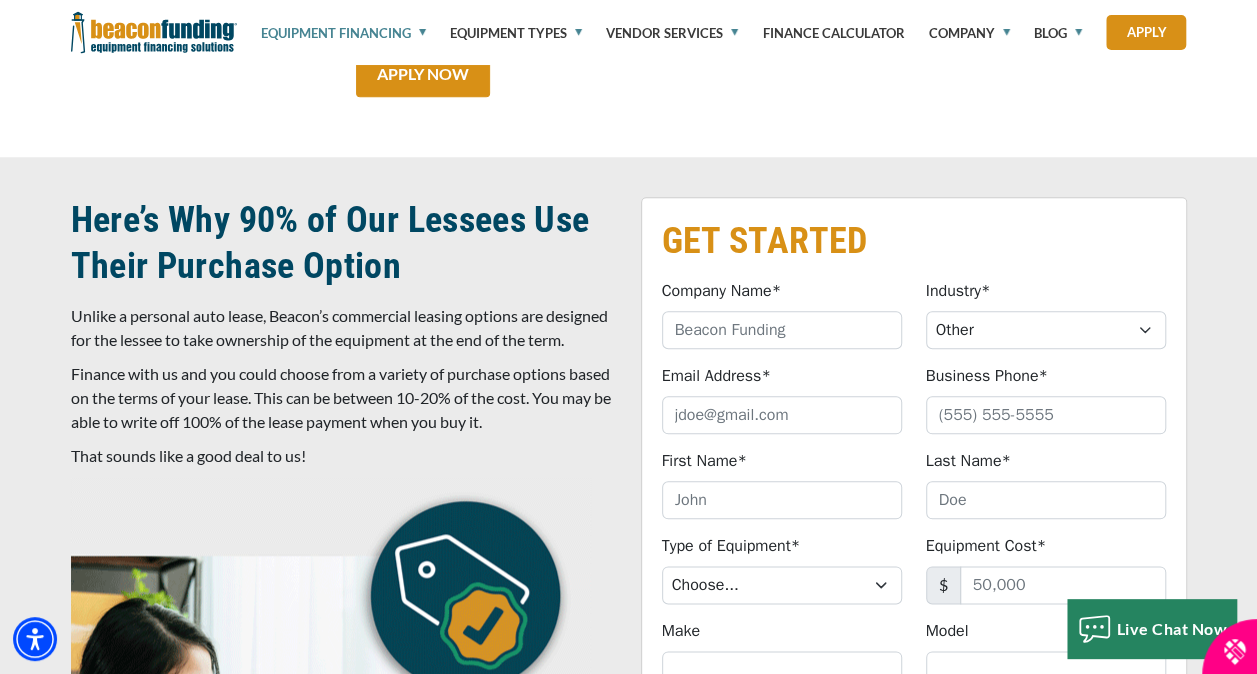 click on "Vendor Services" at bounding box center (672, 33) 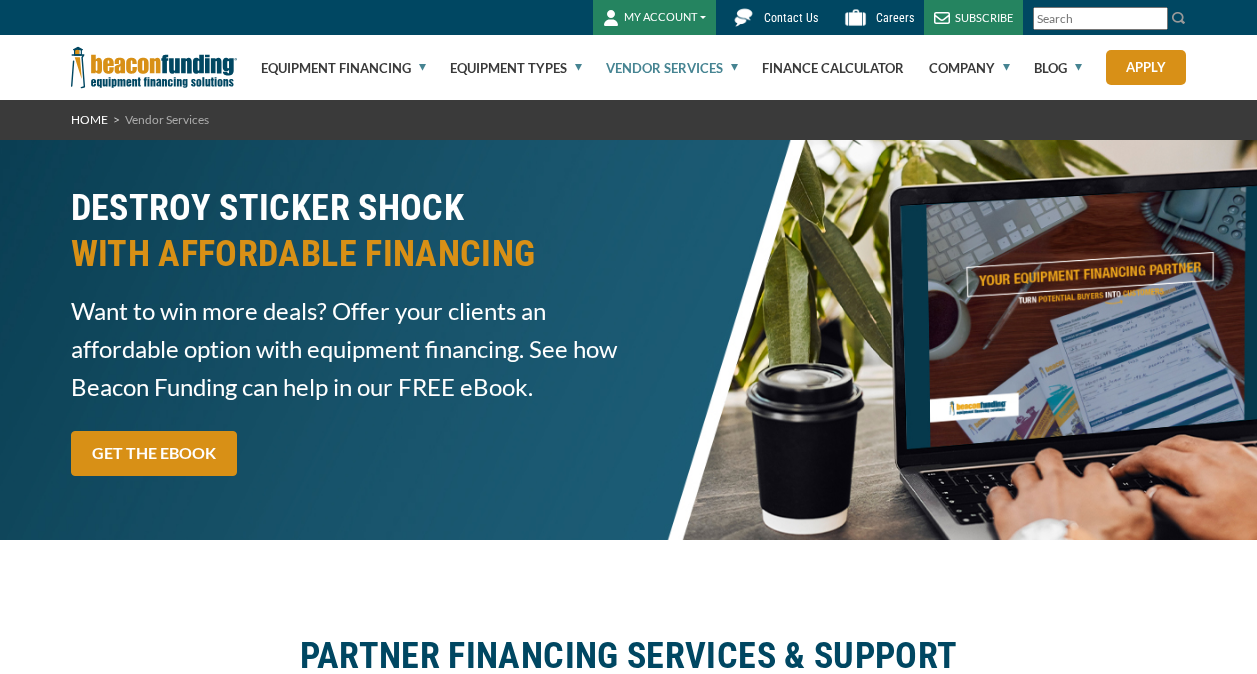 scroll, scrollTop: 0, scrollLeft: 0, axis: both 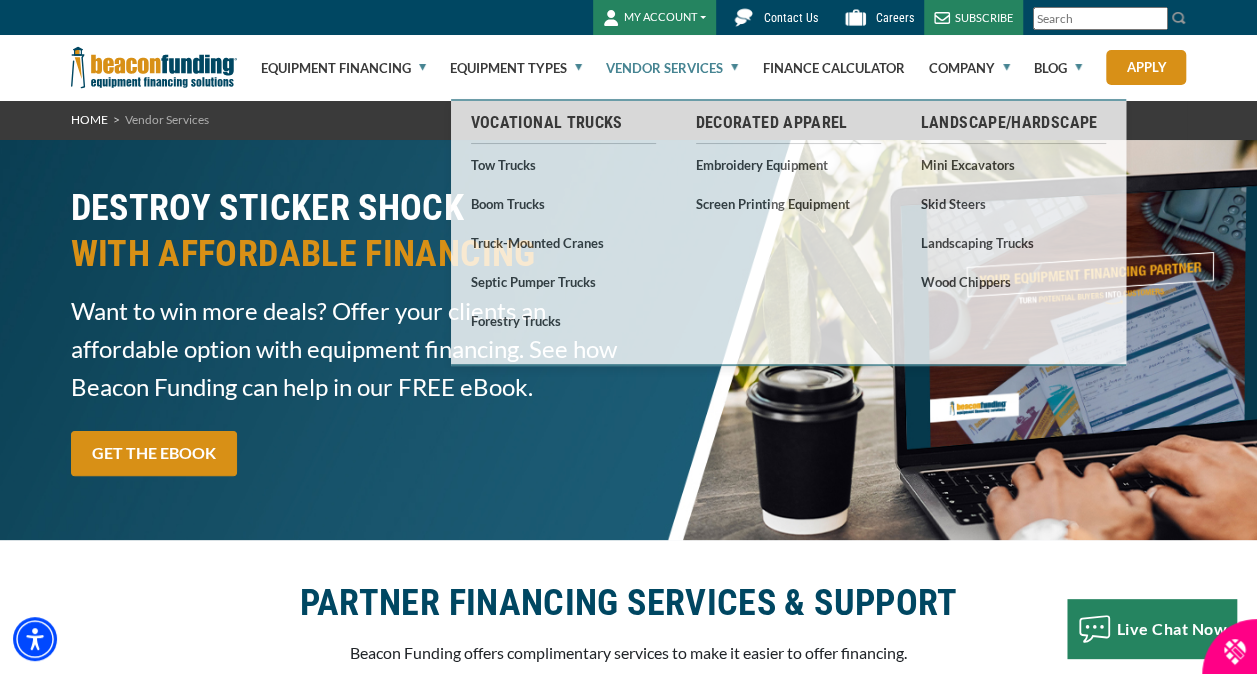 click on "Contact Us" at bounding box center (772, 17) 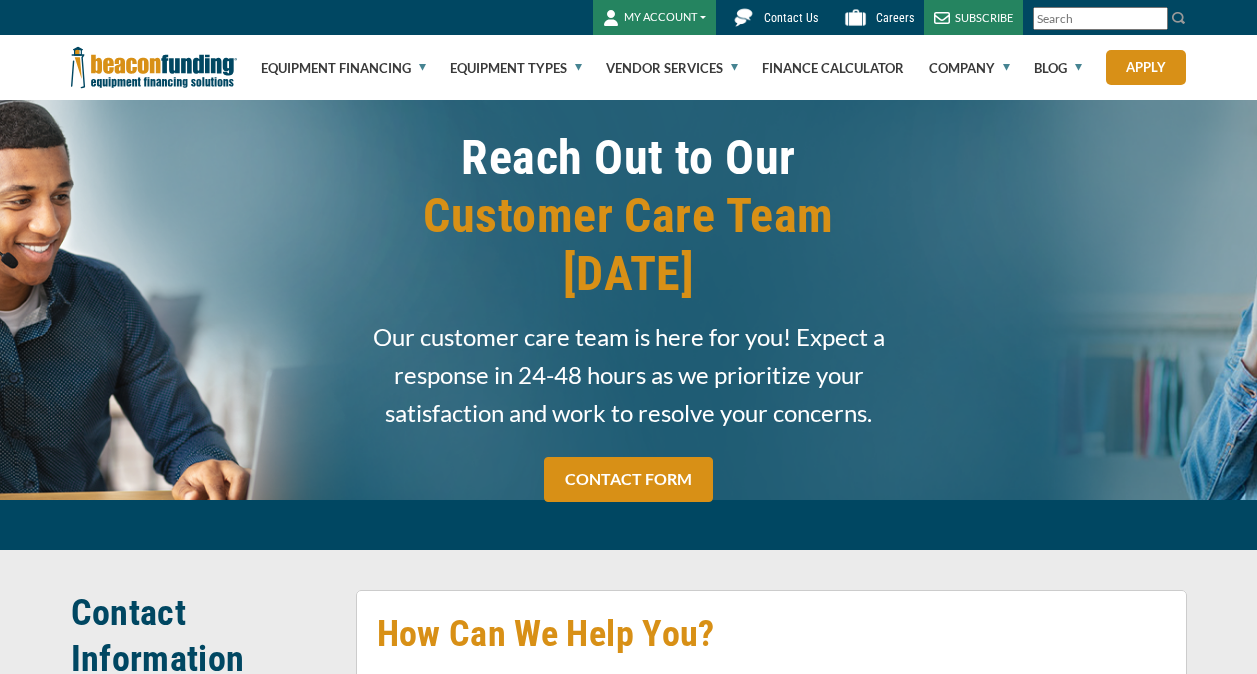 scroll, scrollTop: 0, scrollLeft: 0, axis: both 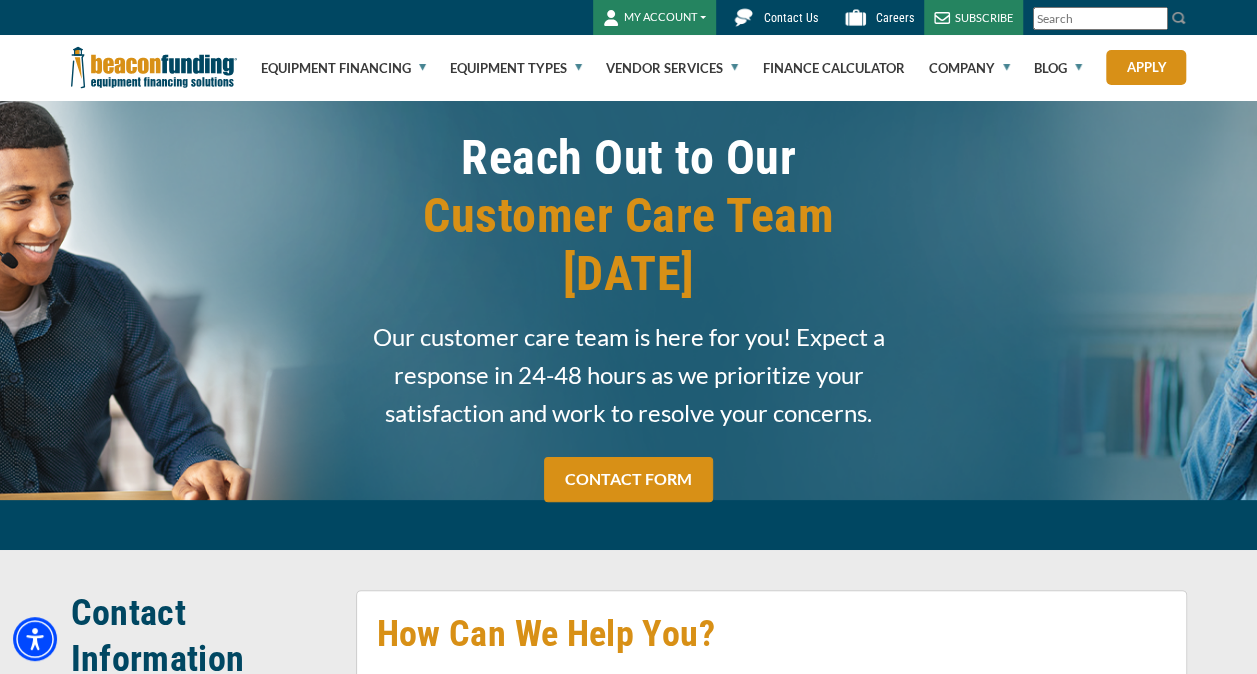 click on "Contact Us" at bounding box center (791, 18) 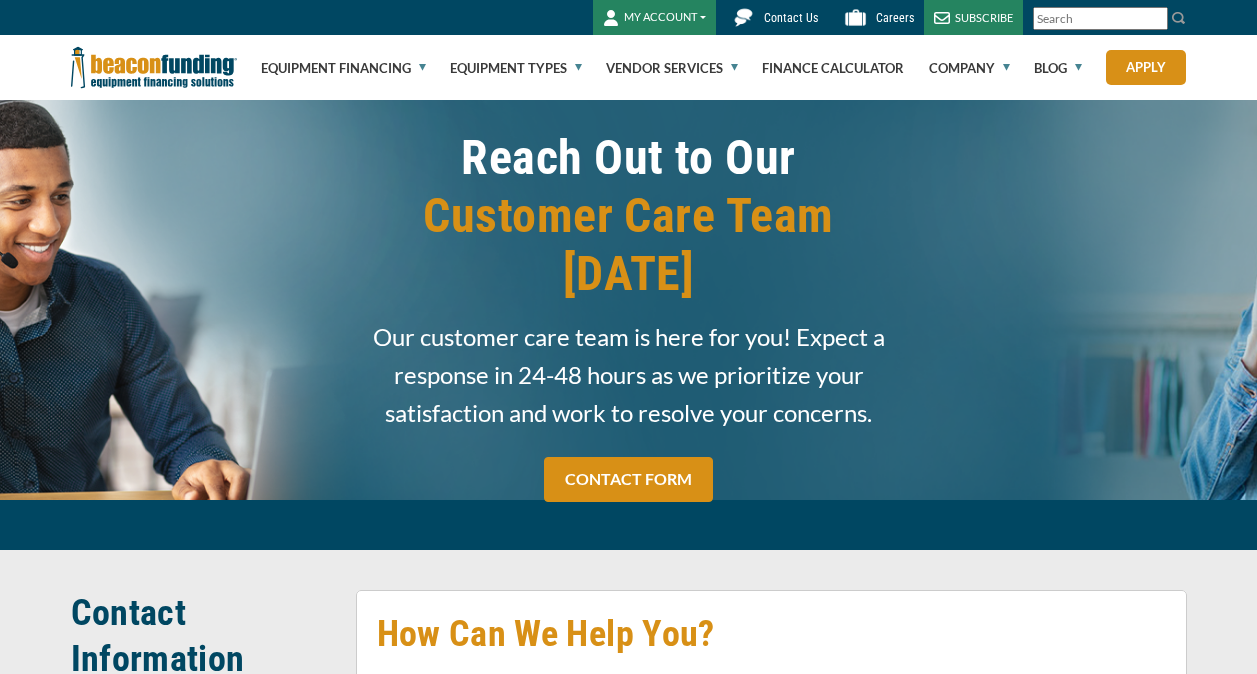 scroll, scrollTop: 0, scrollLeft: 0, axis: both 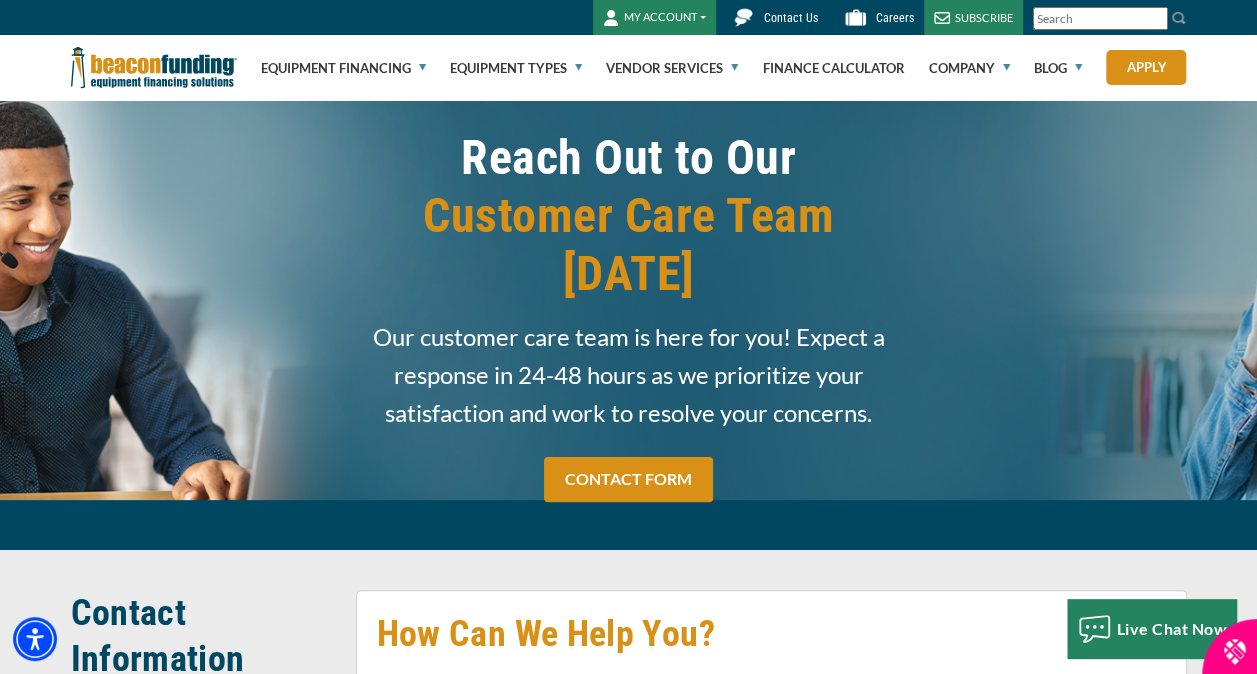 click on "Contact Us" at bounding box center (791, 18) 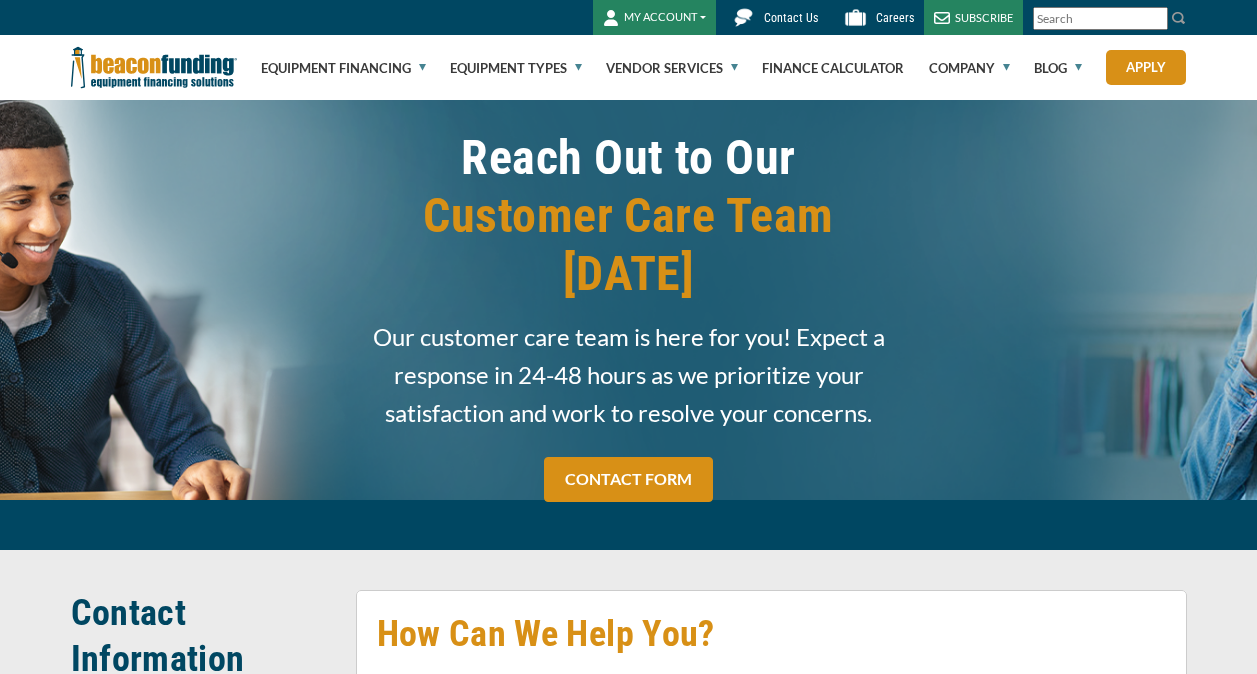 scroll, scrollTop: 0, scrollLeft: 0, axis: both 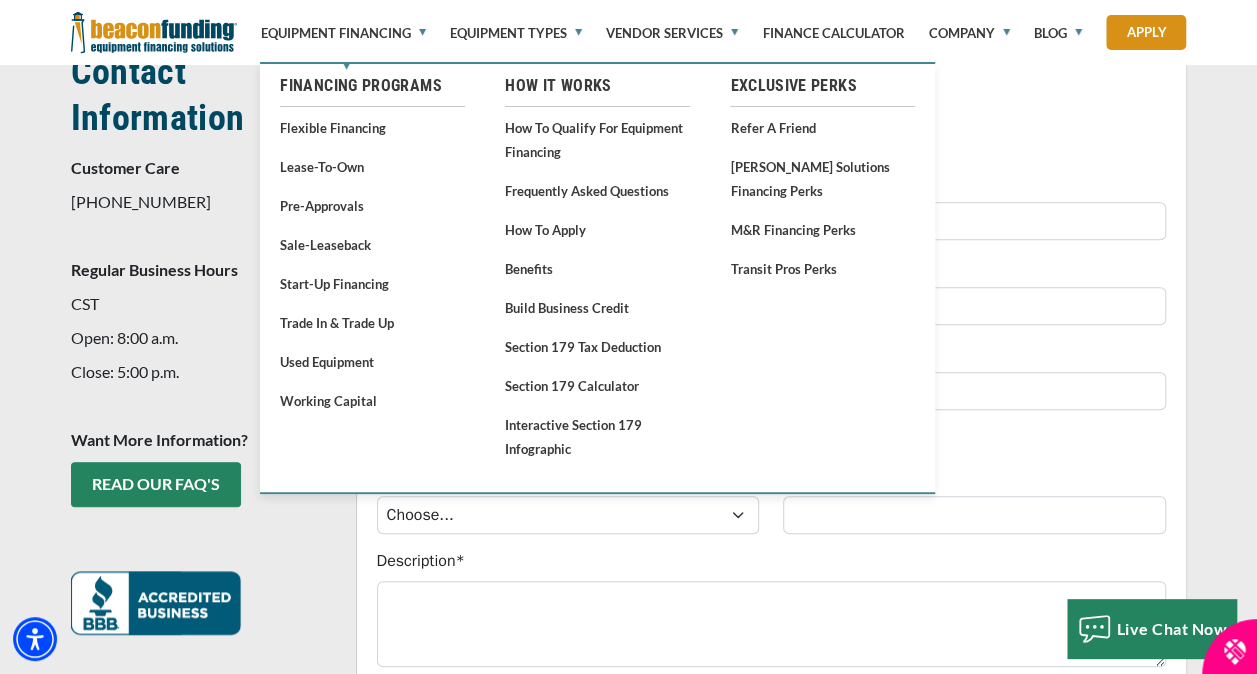 click on "Equipment Financing" at bounding box center (343, 33) 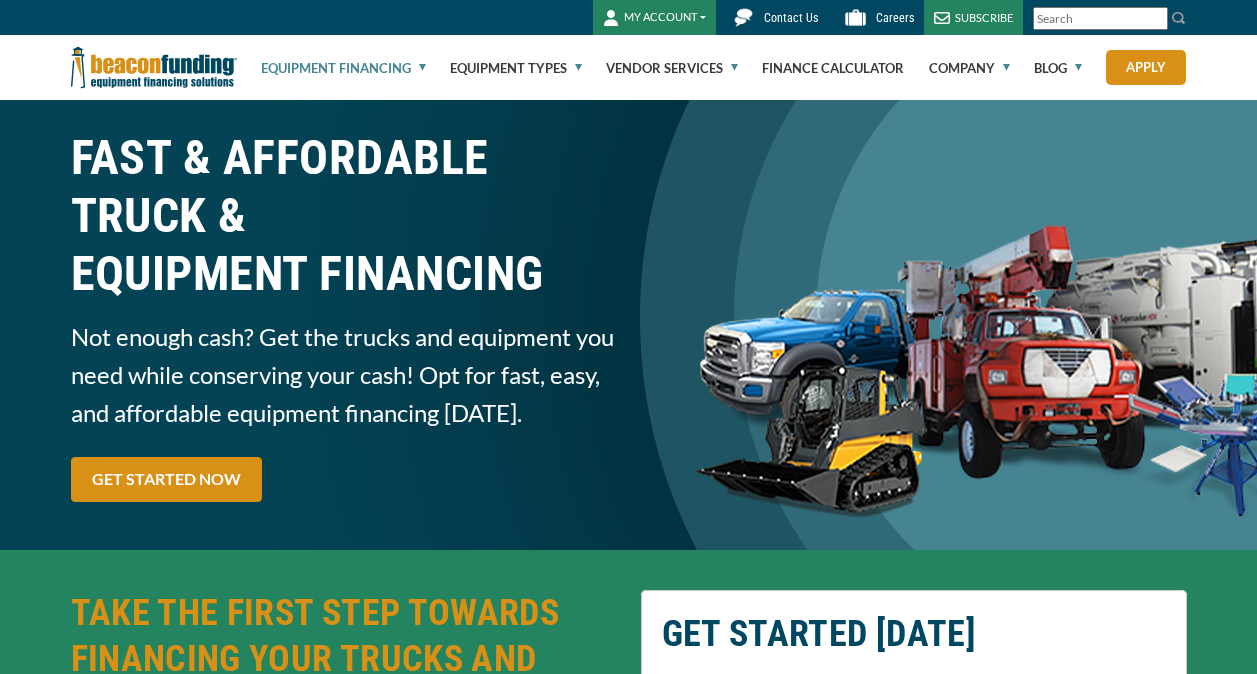 scroll, scrollTop: 0, scrollLeft: 0, axis: both 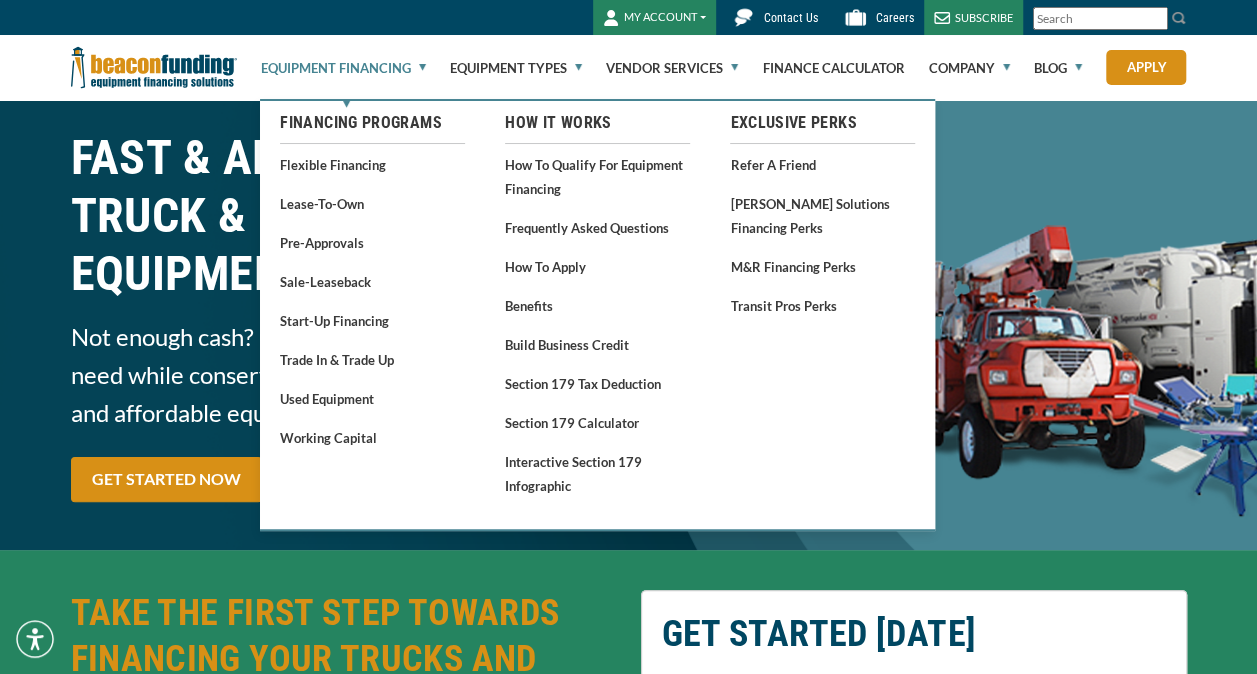 click on "Equipment Financing" at bounding box center [343, 68] 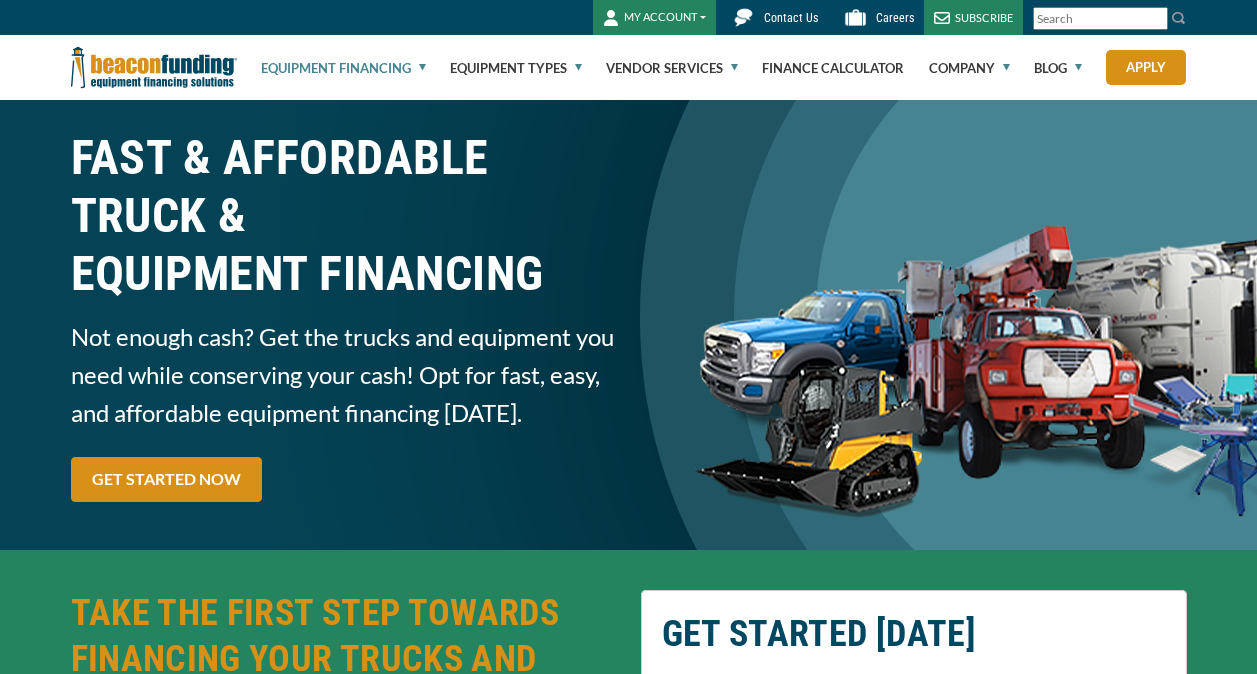 scroll, scrollTop: 0, scrollLeft: 0, axis: both 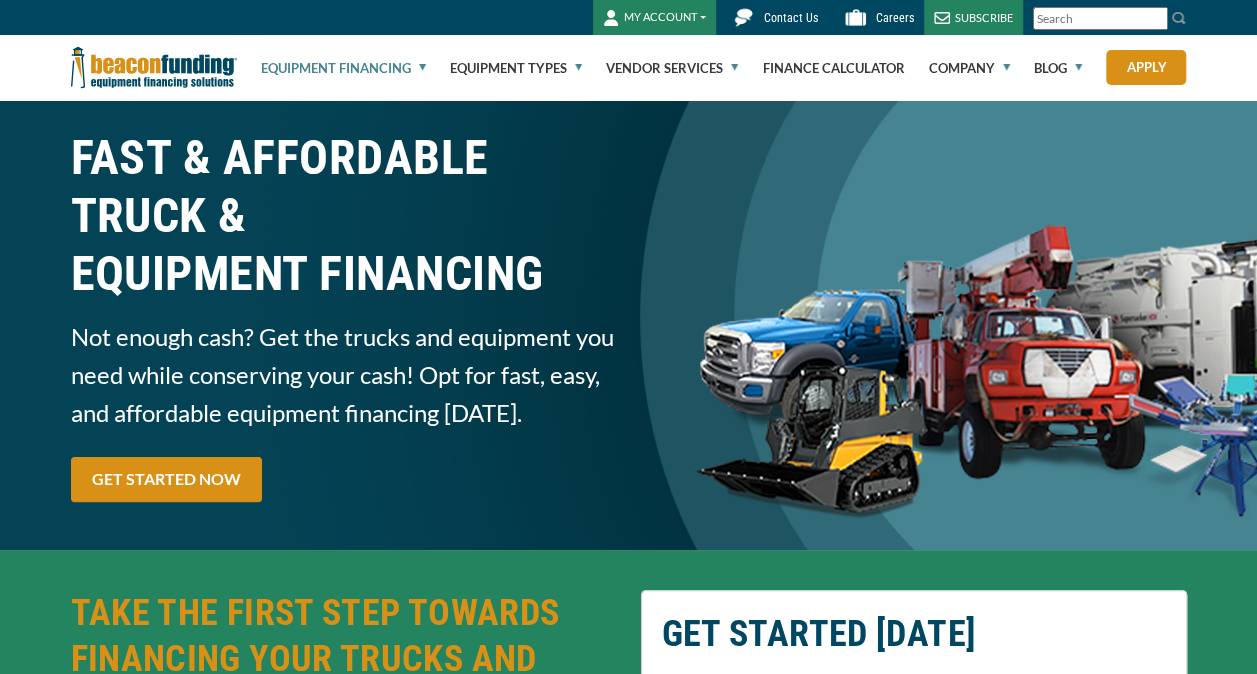 click on "Equipment Financing" at bounding box center [343, 68] 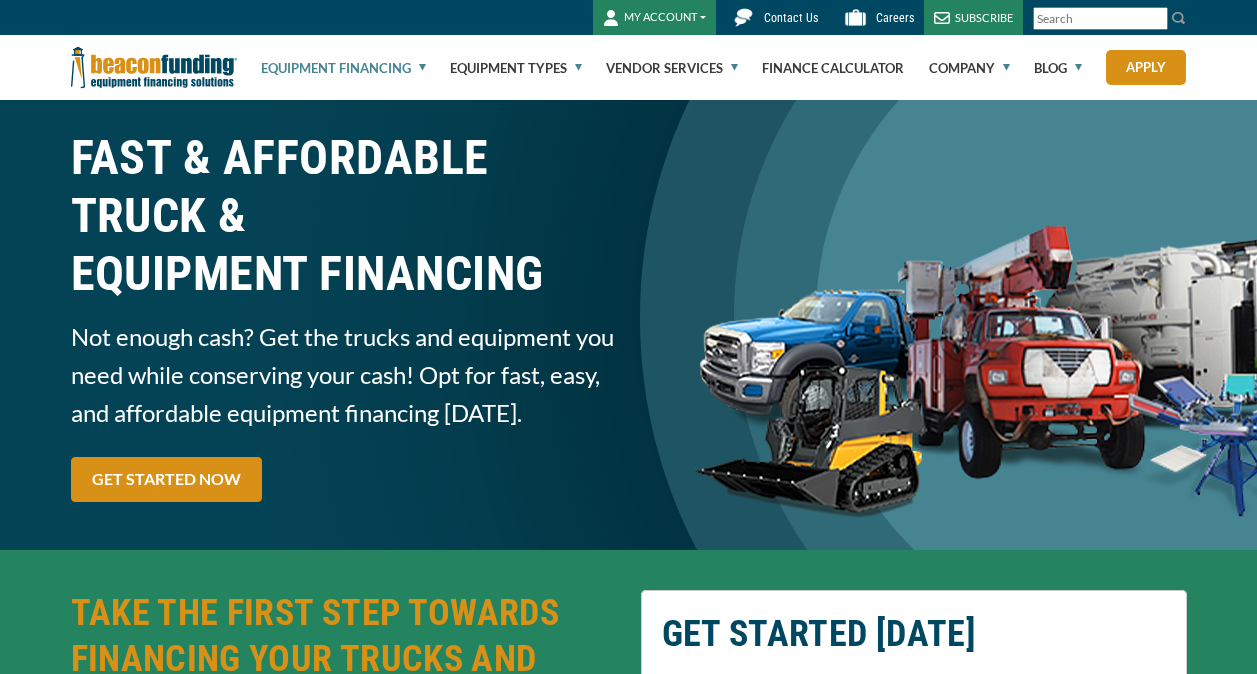 scroll, scrollTop: 0, scrollLeft: 0, axis: both 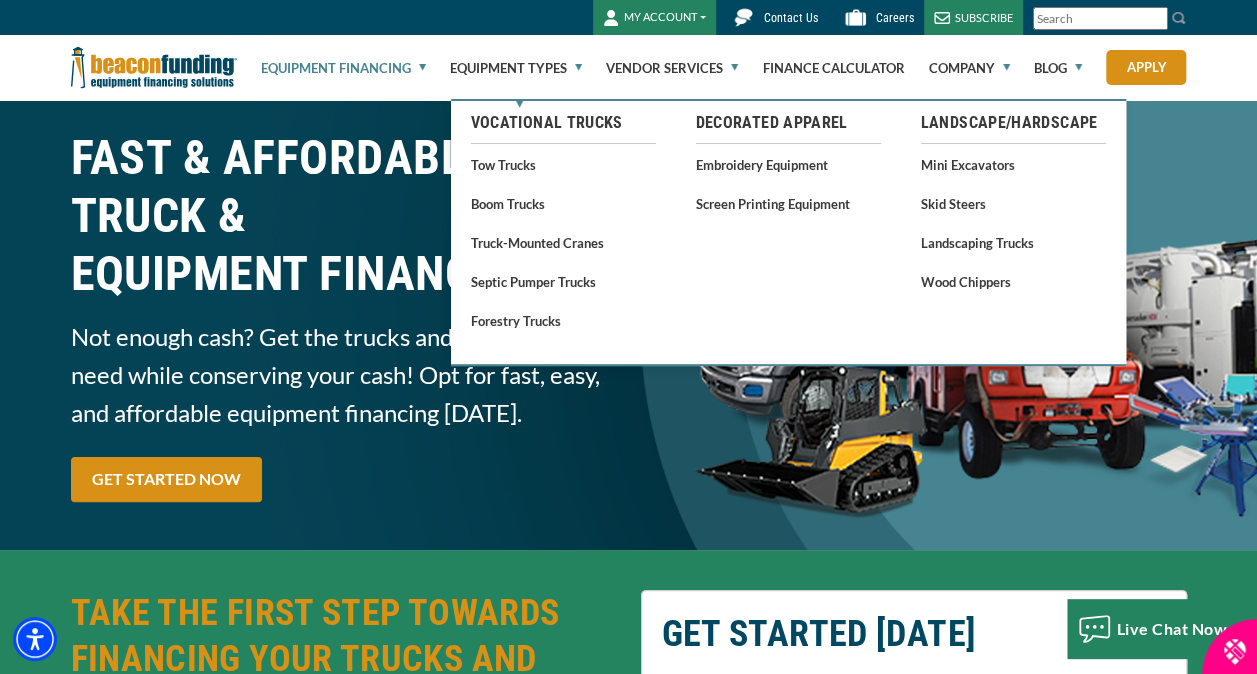 click on "Equipment Types" at bounding box center [516, 68] 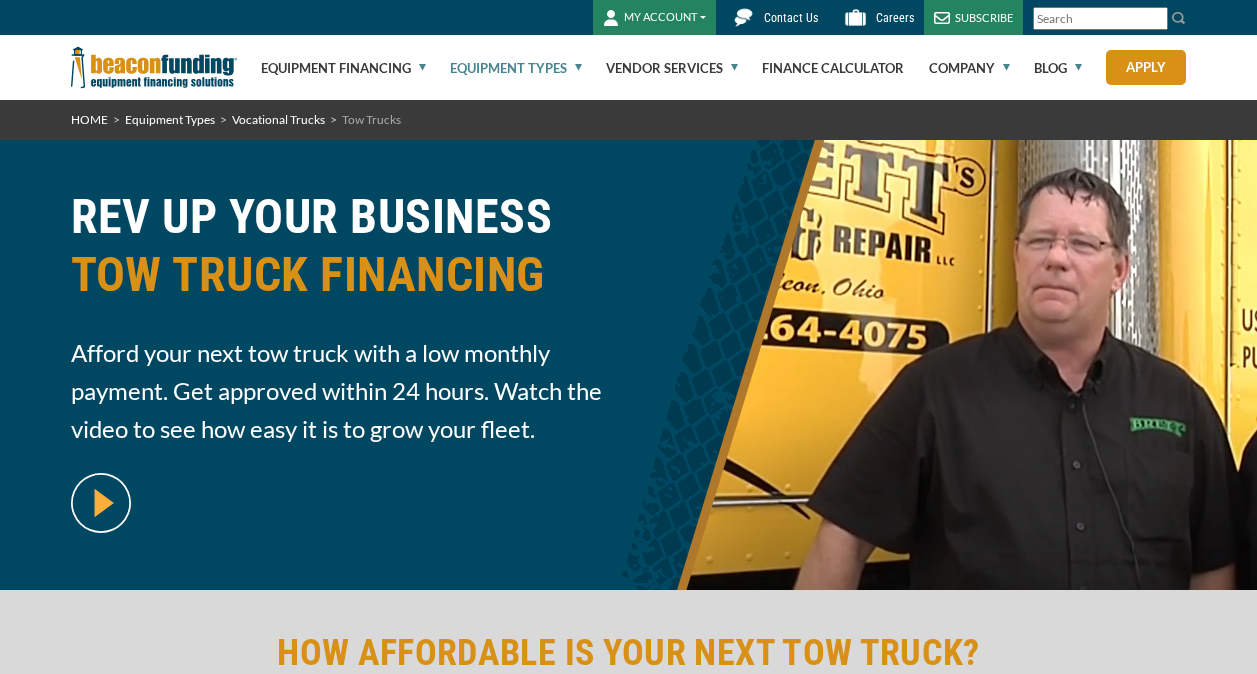 scroll, scrollTop: 0, scrollLeft: 0, axis: both 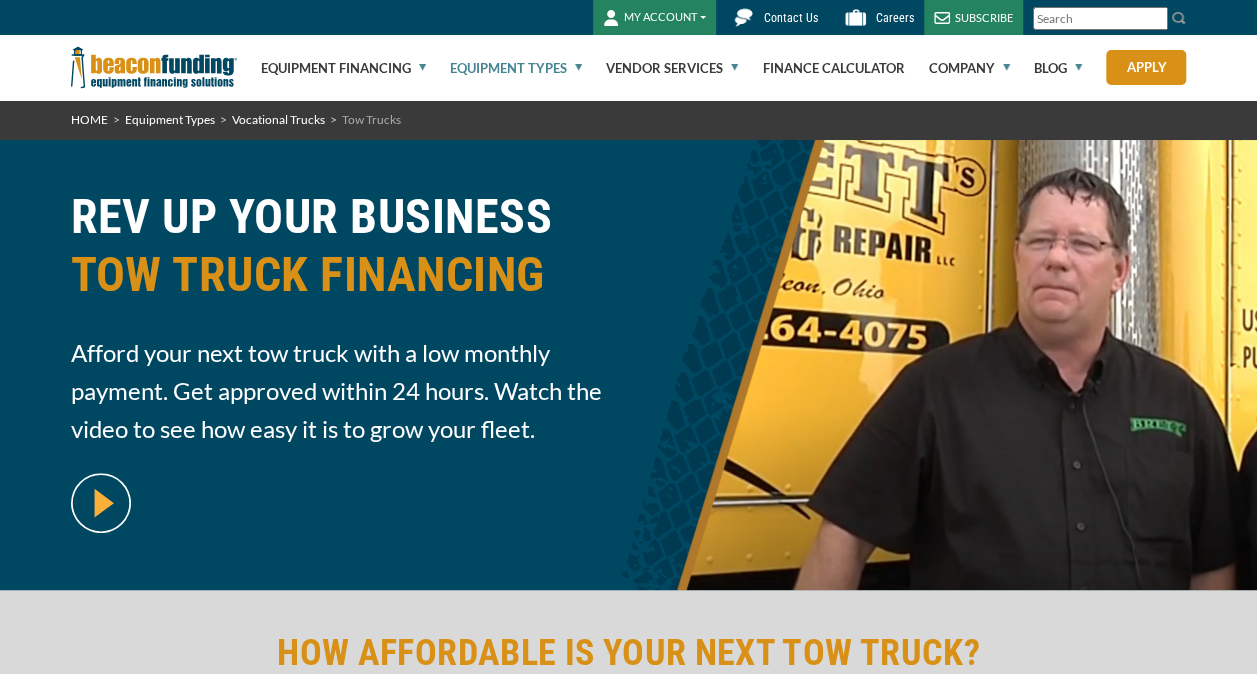 click on "Equipment Types" at bounding box center [516, 68] 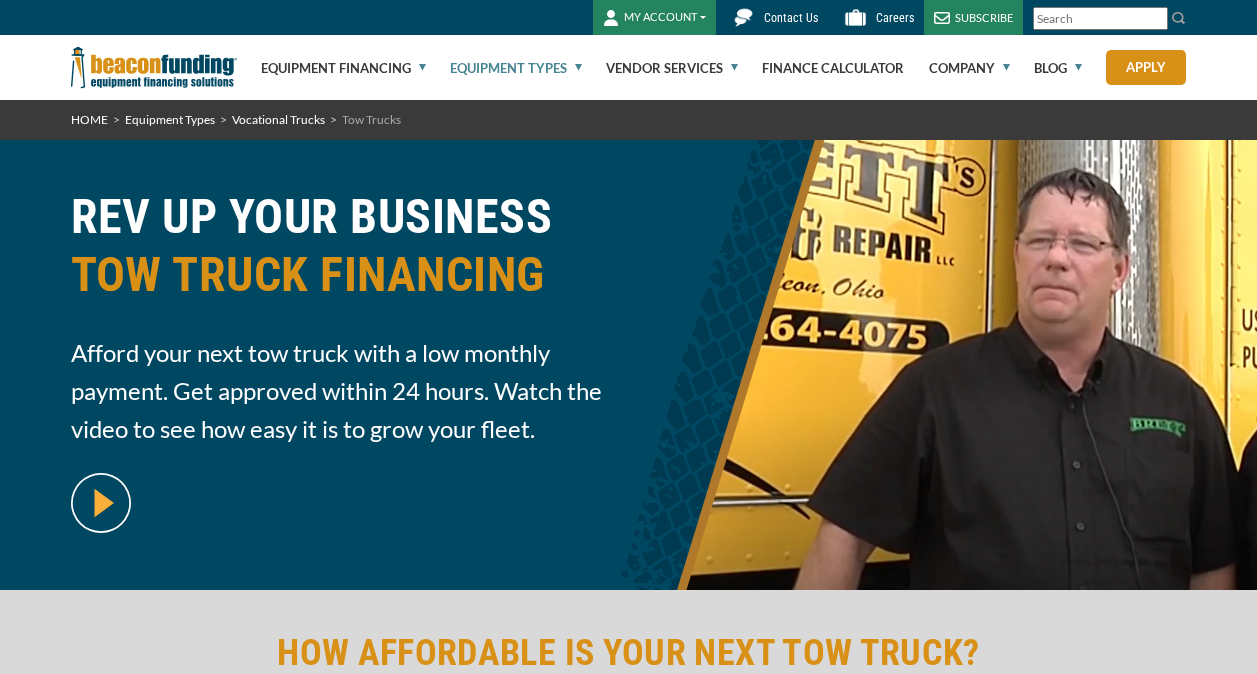 scroll, scrollTop: 0, scrollLeft: 0, axis: both 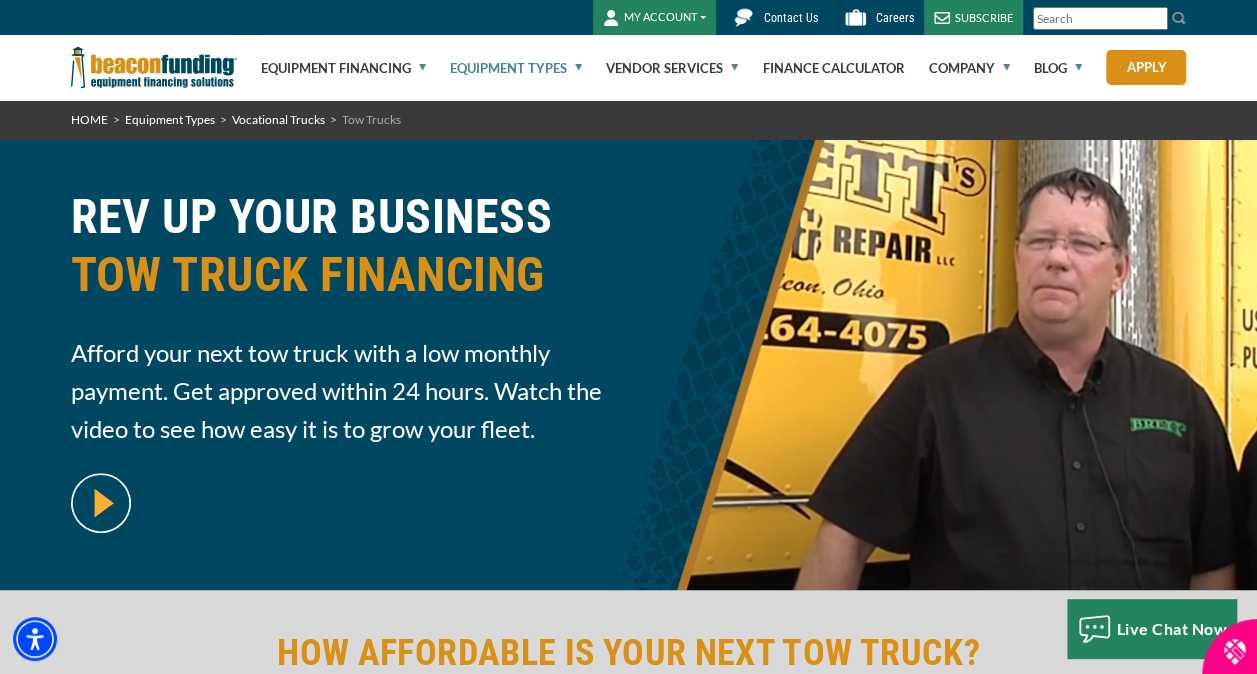 click on "Equipment Types" at bounding box center [516, 68] 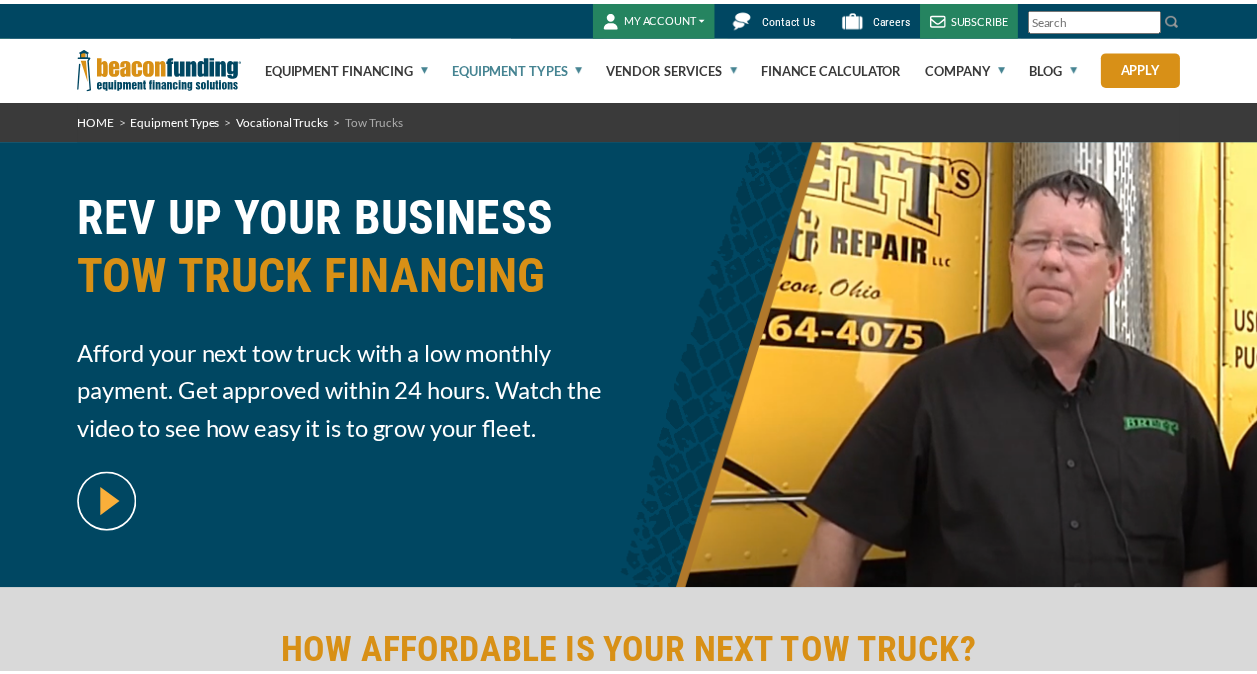 scroll, scrollTop: 0, scrollLeft: 0, axis: both 